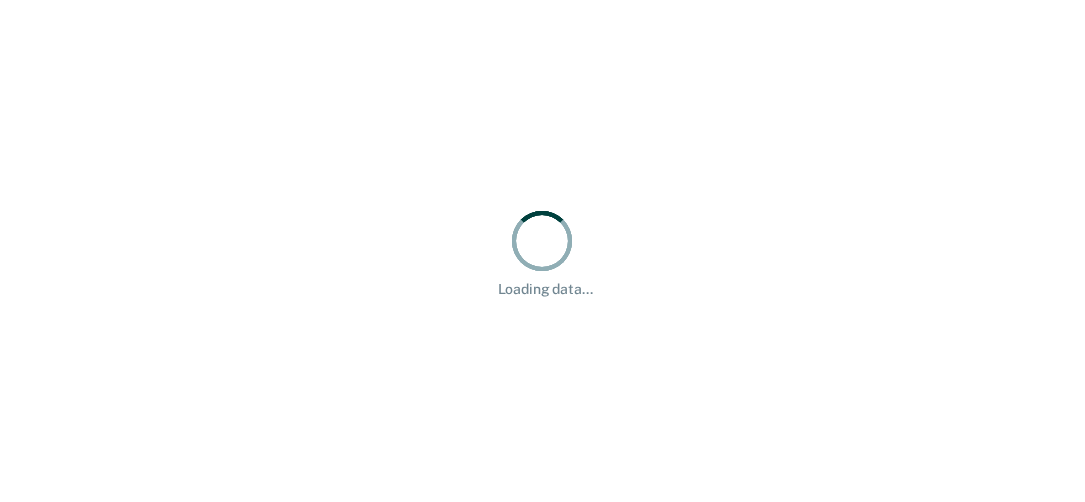 scroll, scrollTop: 0, scrollLeft: 0, axis: both 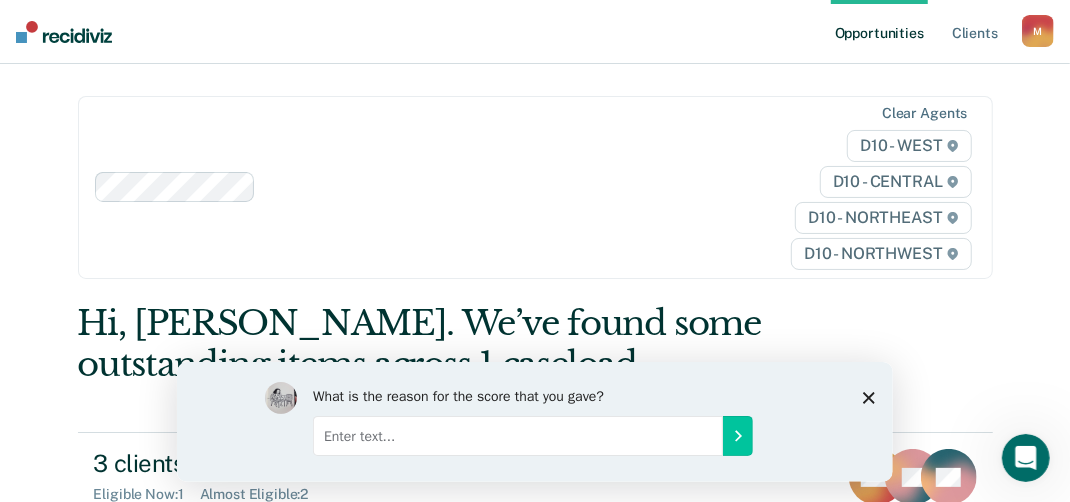 click 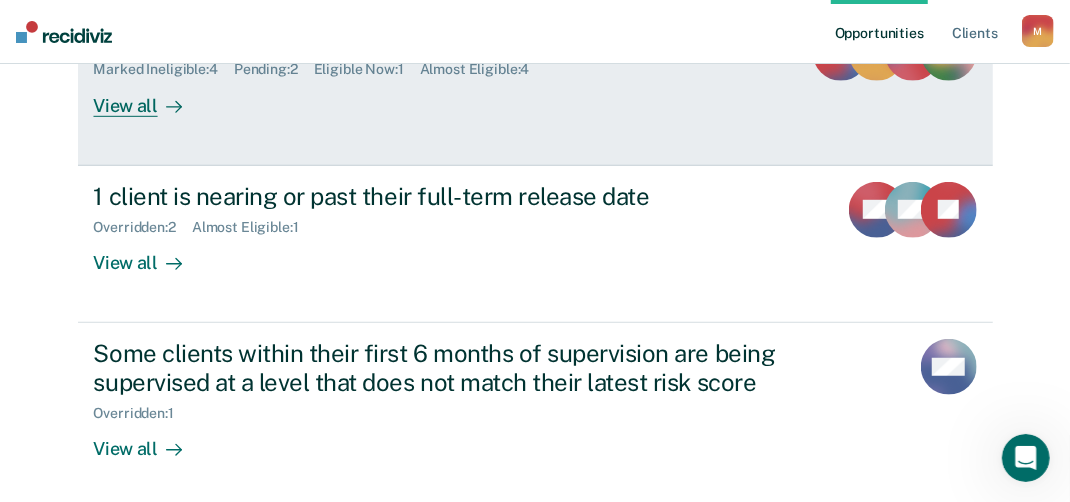 scroll, scrollTop: 700, scrollLeft: 0, axis: vertical 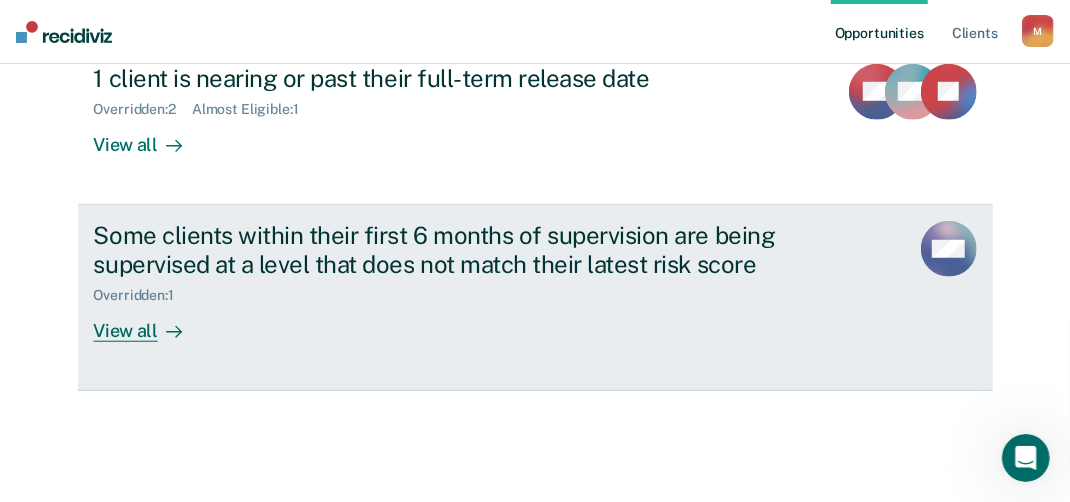 click on "View all" at bounding box center [150, 322] 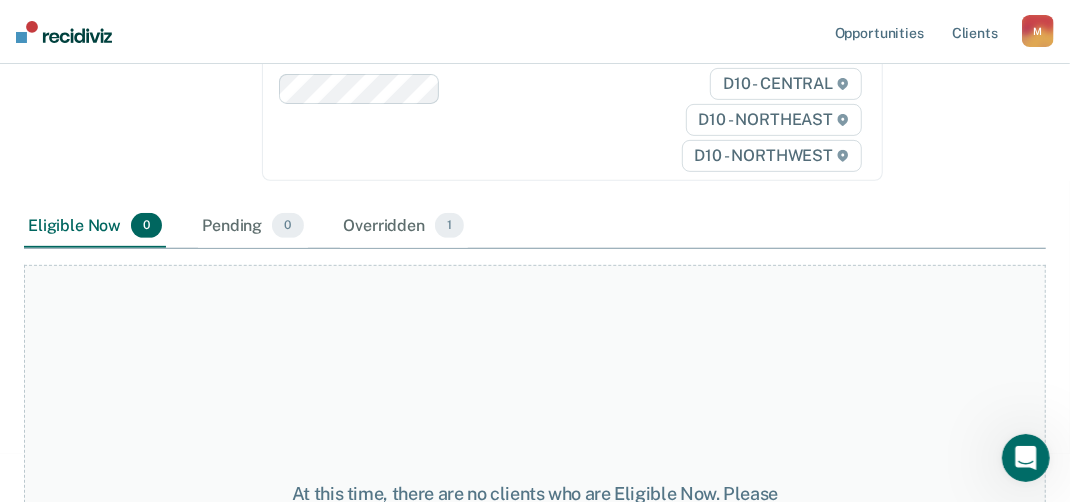 scroll, scrollTop: 300, scrollLeft: 0, axis: vertical 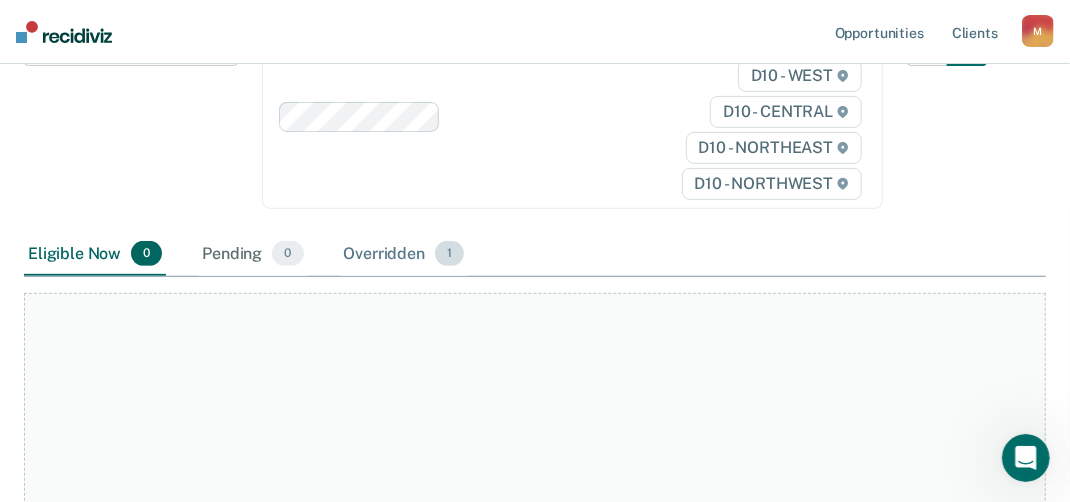 click on "Overridden 1" at bounding box center (404, 255) 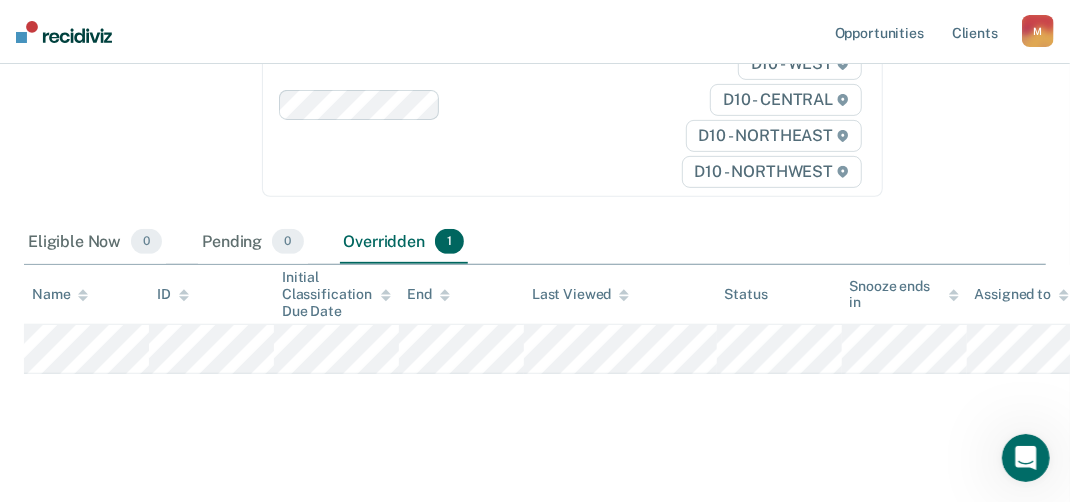scroll, scrollTop: 324, scrollLeft: 0, axis: vertical 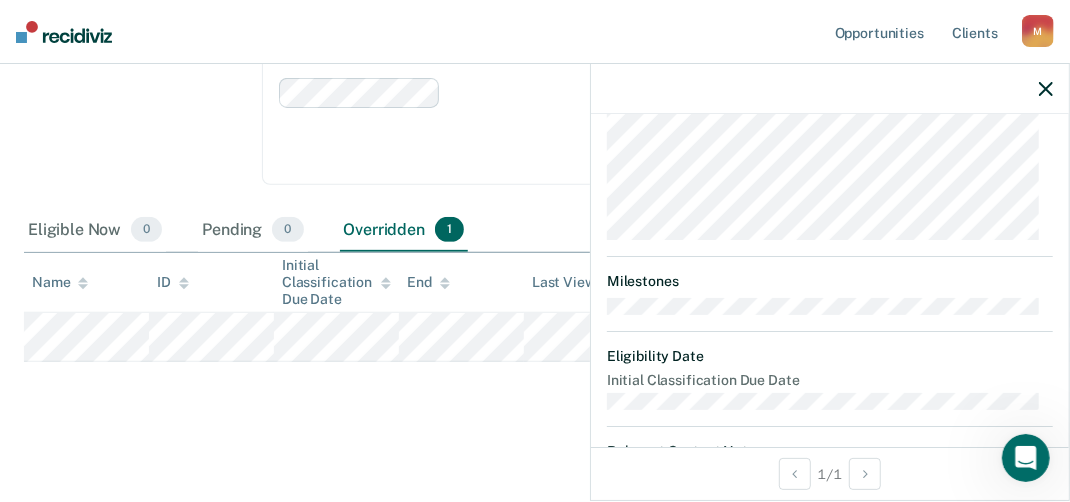 click at bounding box center [1046, 88] 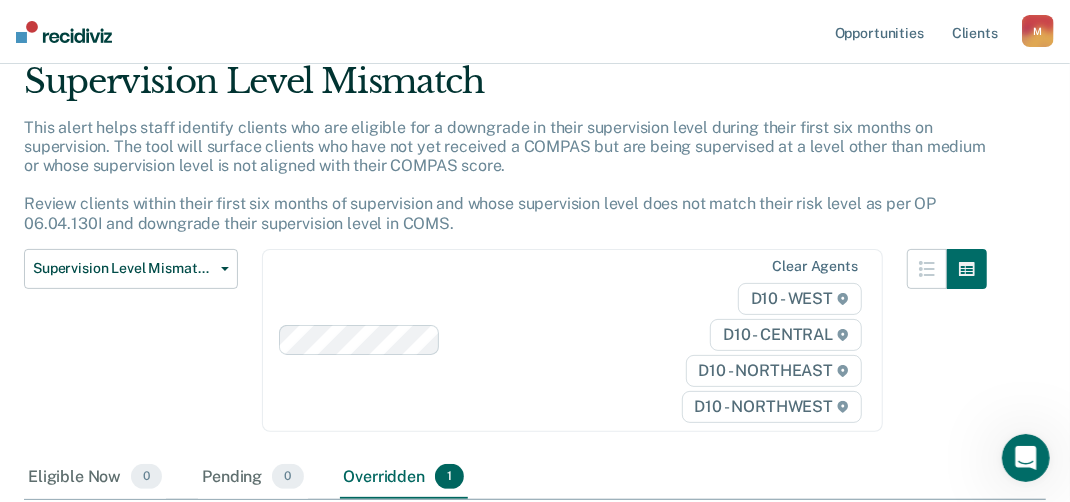 scroll, scrollTop: 0, scrollLeft: 0, axis: both 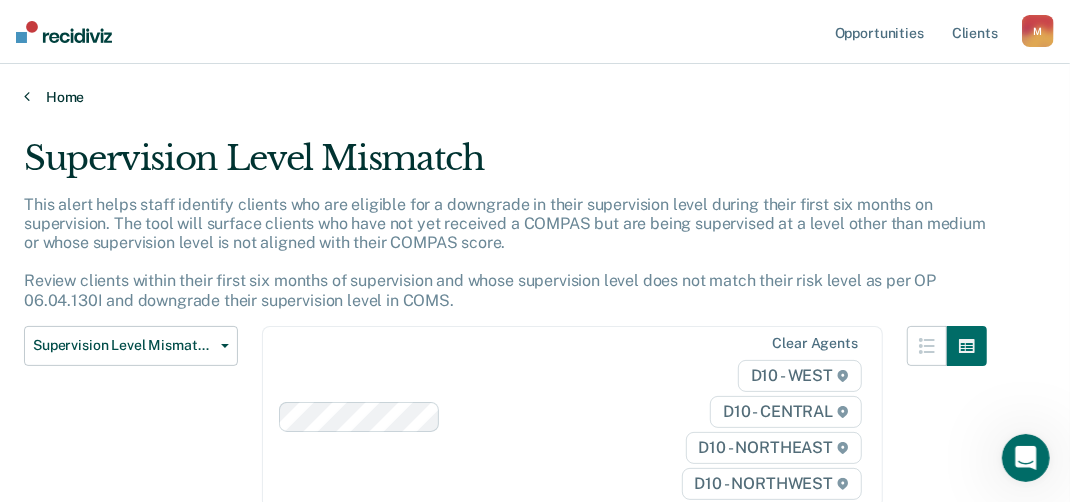 click on "Home" at bounding box center [535, 97] 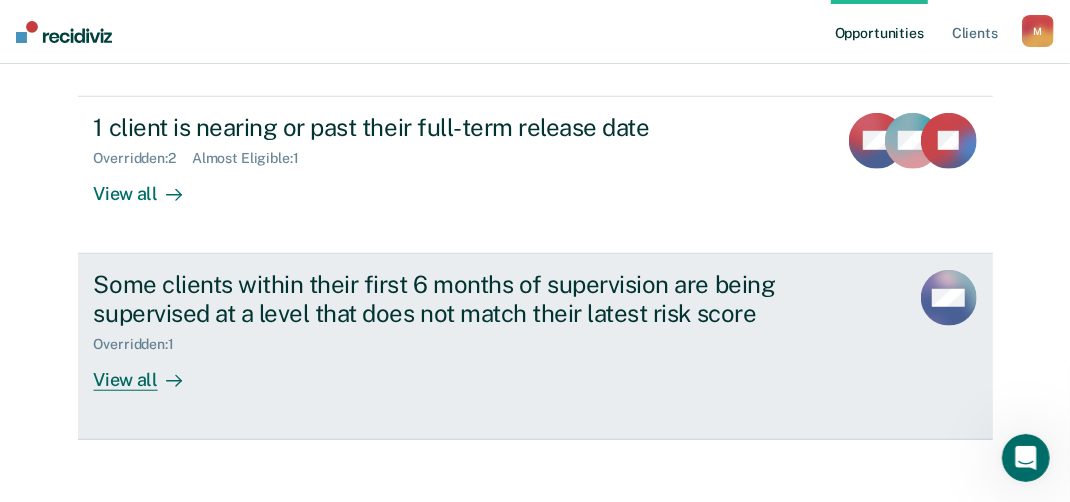 scroll, scrollTop: 543, scrollLeft: 0, axis: vertical 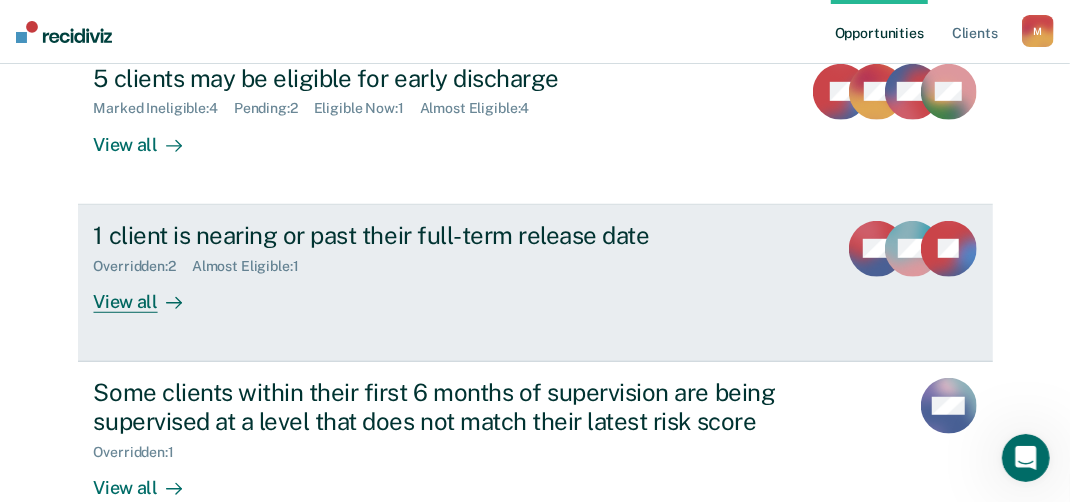 click on "View all" at bounding box center [150, 293] 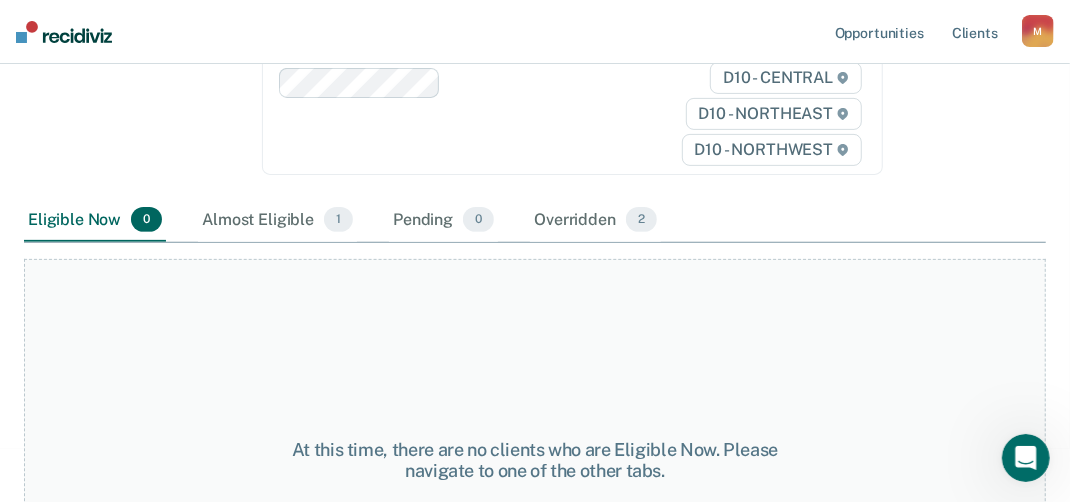 scroll, scrollTop: 300, scrollLeft: 0, axis: vertical 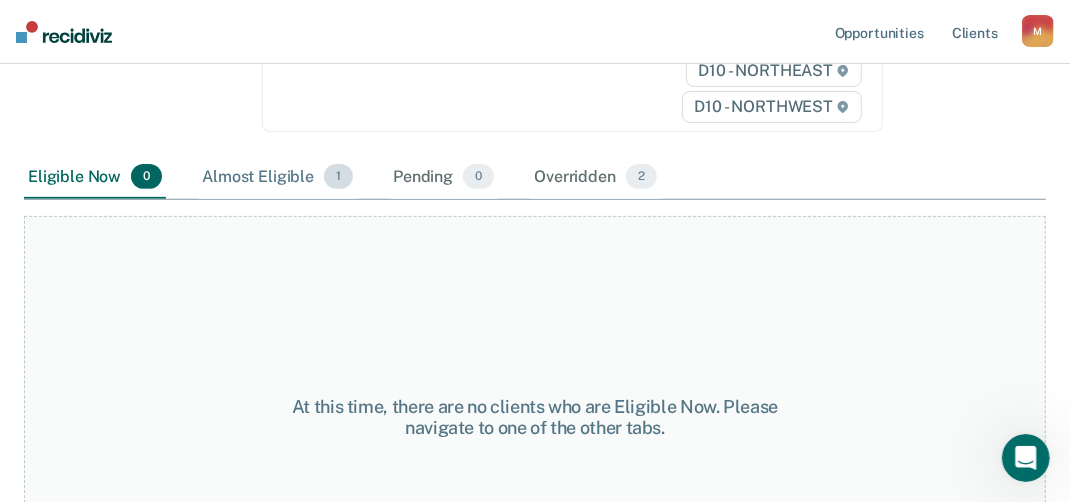 click on "Almost Eligible 1" at bounding box center [277, 178] 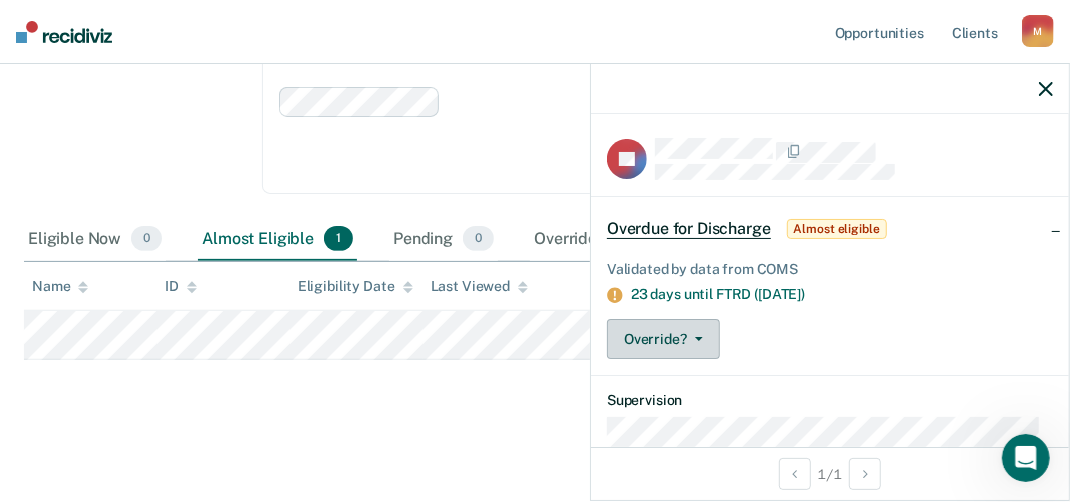 click on "Override?" at bounding box center (663, 339) 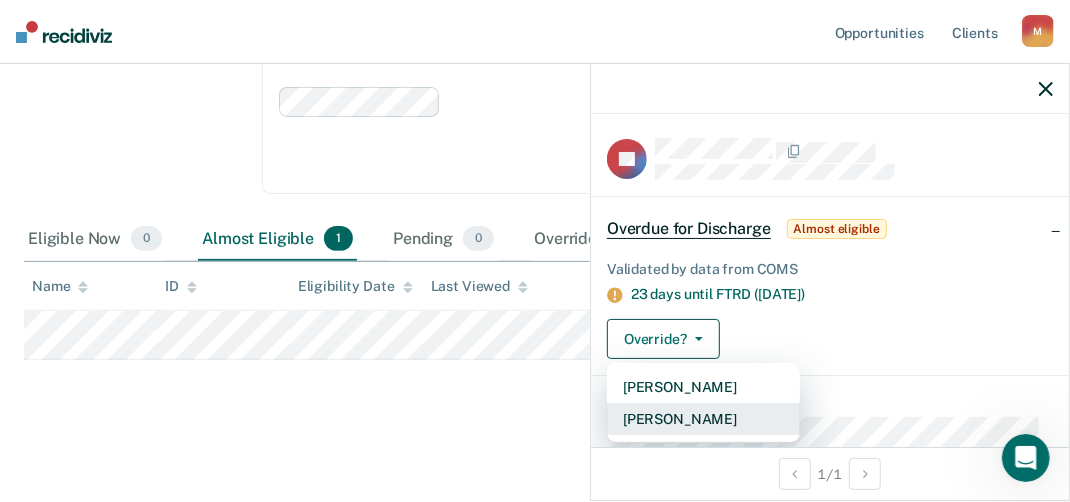 click on "[PERSON_NAME]" at bounding box center (703, 419) 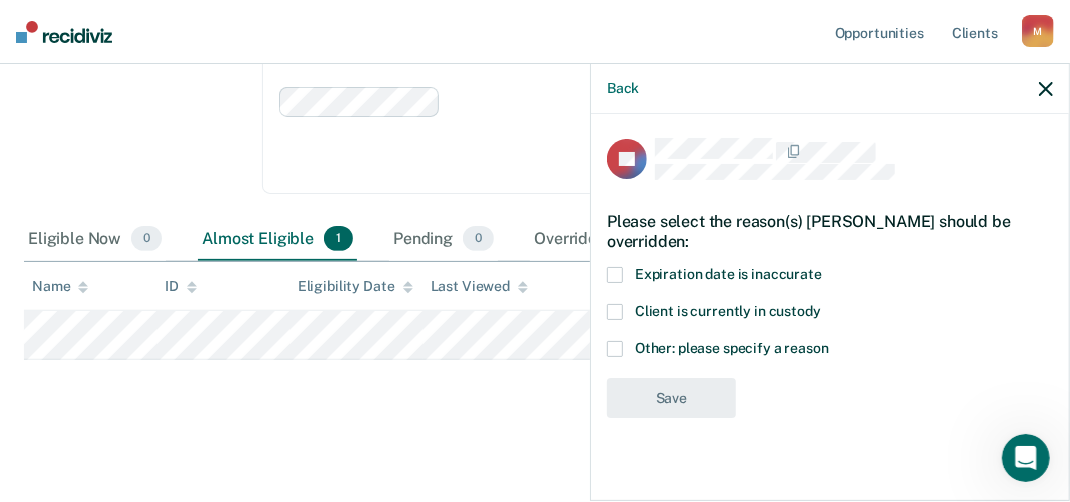 click at bounding box center [615, 349] 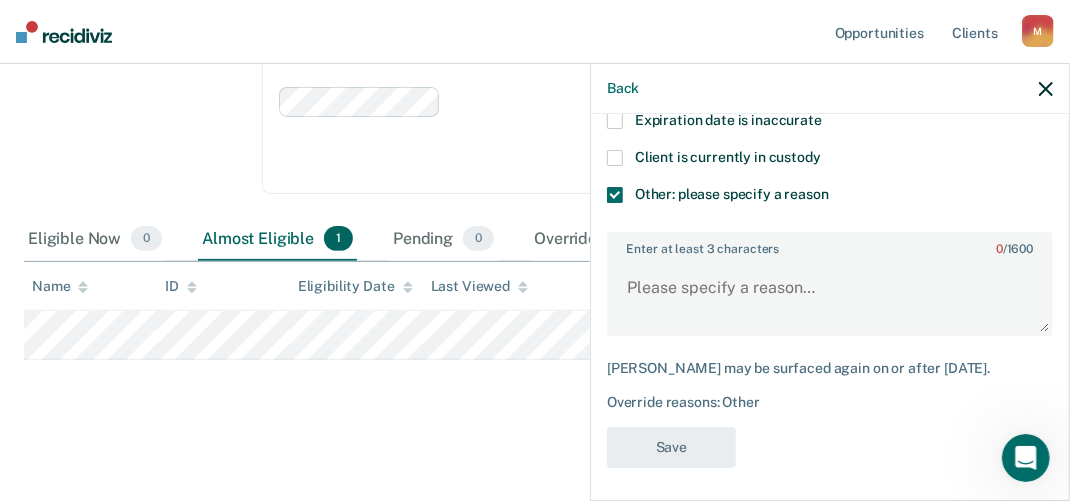 scroll, scrollTop: 156, scrollLeft: 0, axis: vertical 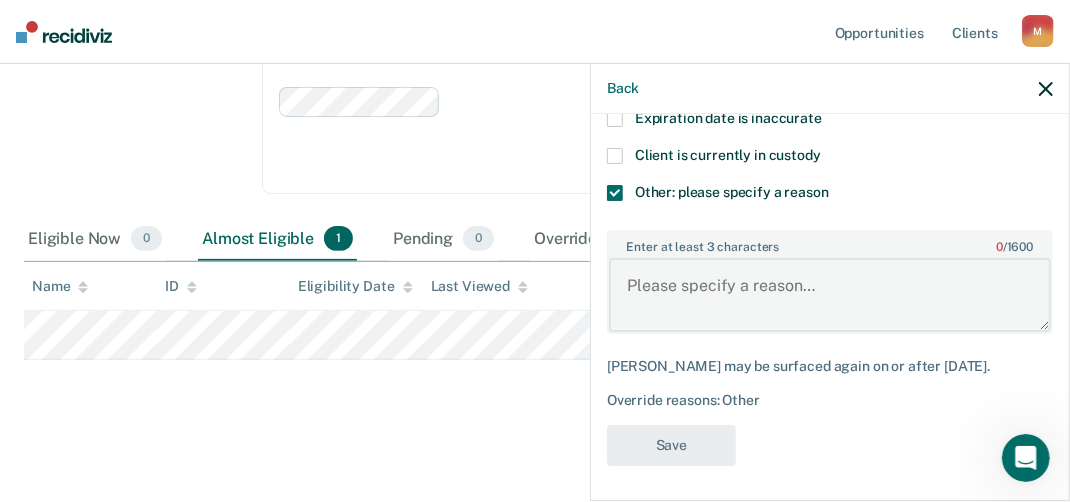 click on "Enter at least 3 characters 0  /  1600" at bounding box center (830, 295) 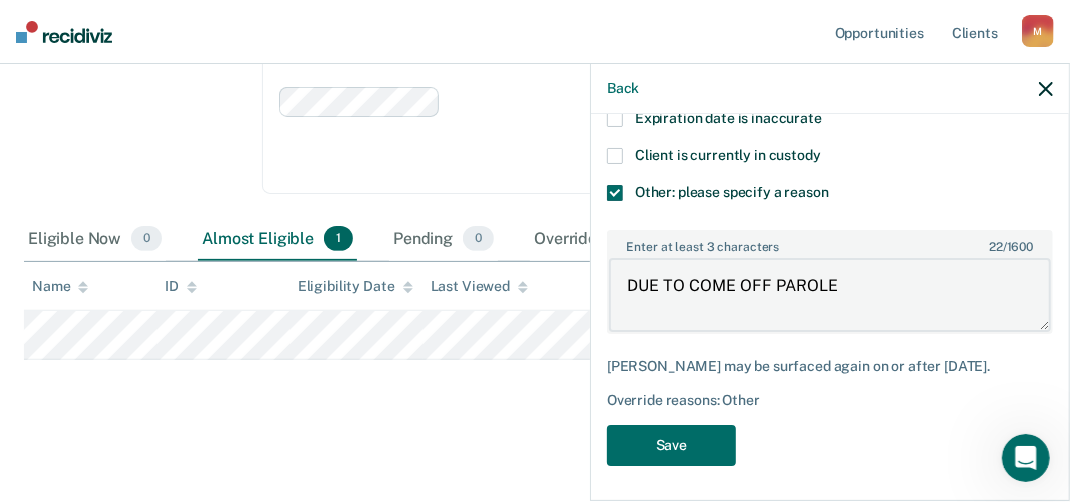 type on "DUE TO COME OFF PAROLE" 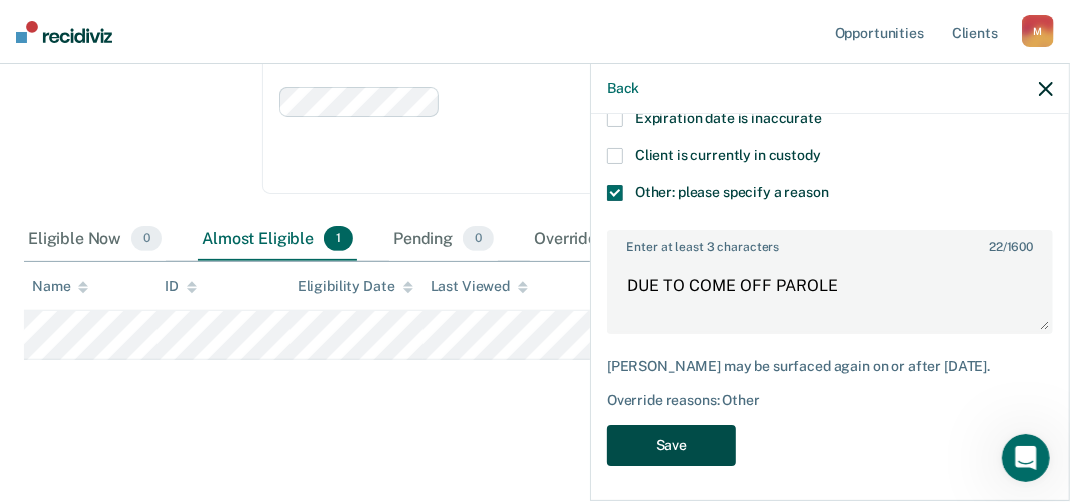 drag, startPoint x: 651, startPoint y: 298, endPoint x: 682, endPoint y: 455, distance: 160.03125 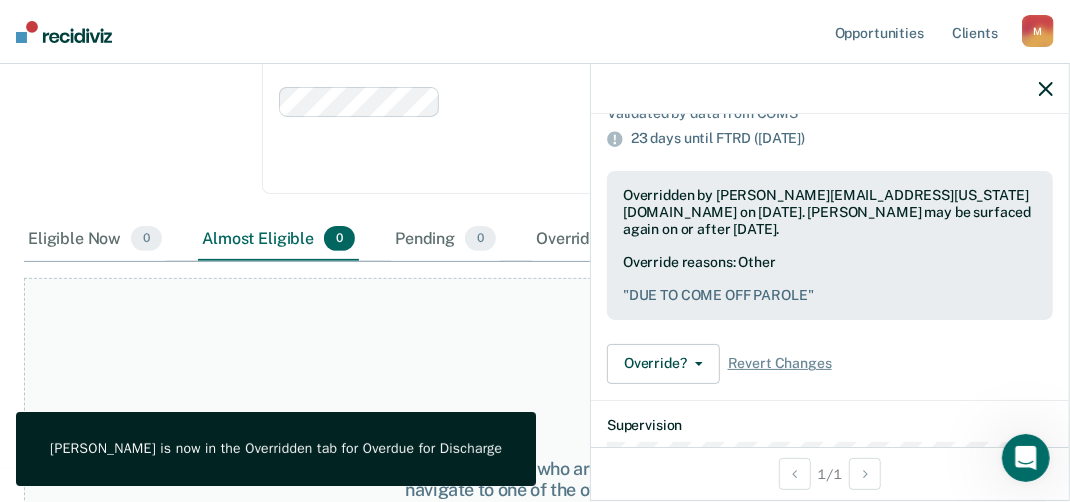 click 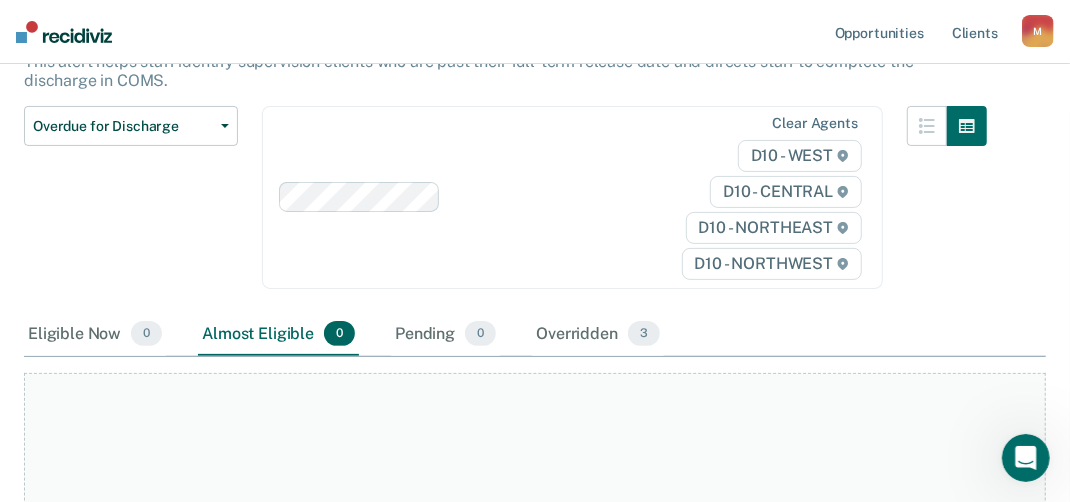 scroll, scrollTop: 0, scrollLeft: 0, axis: both 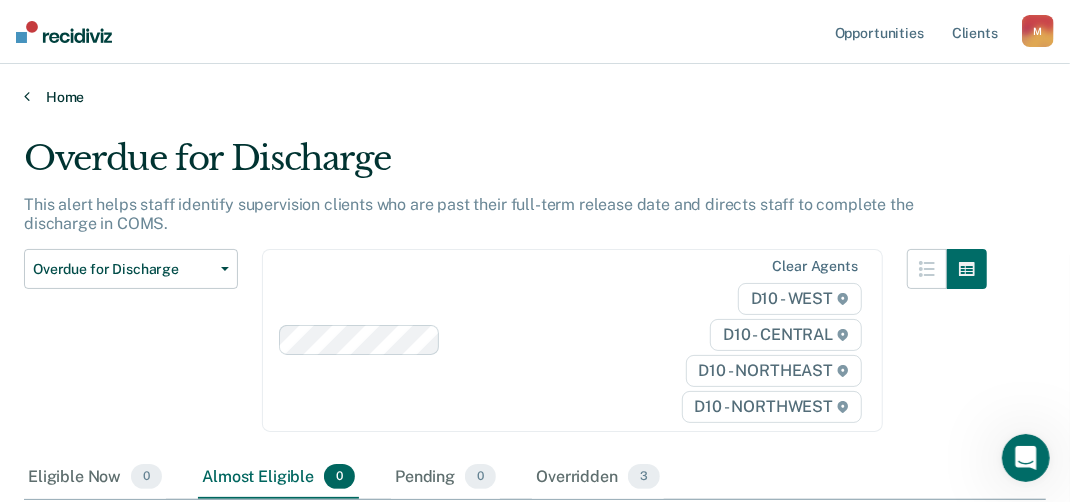 click at bounding box center (27, 96) 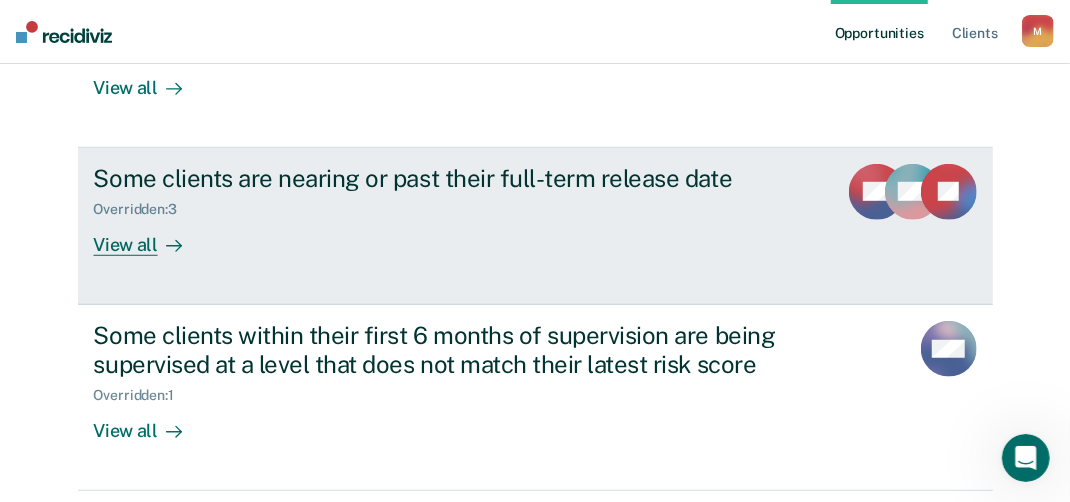scroll, scrollTop: 500, scrollLeft: 0, axis: vertical 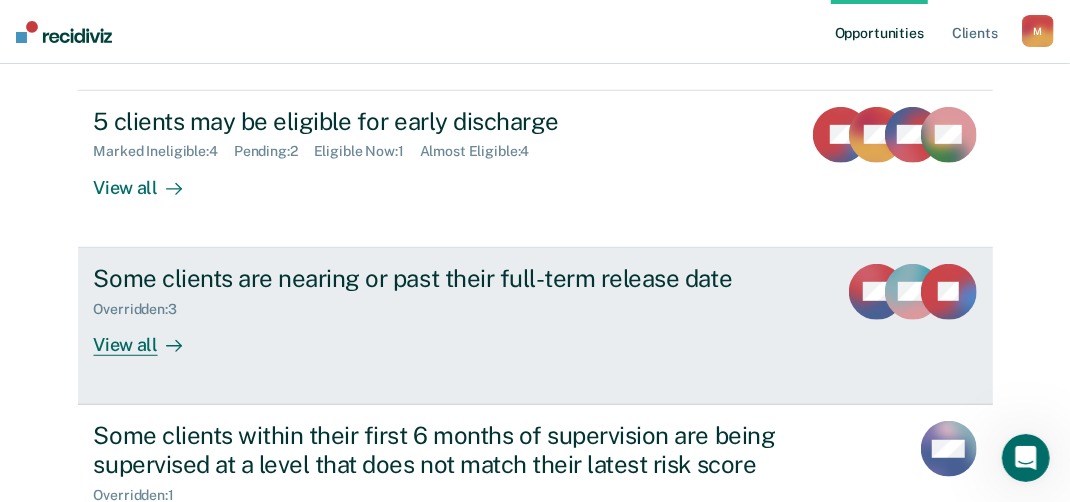 click on "View all" at bounding box center (150, 336) 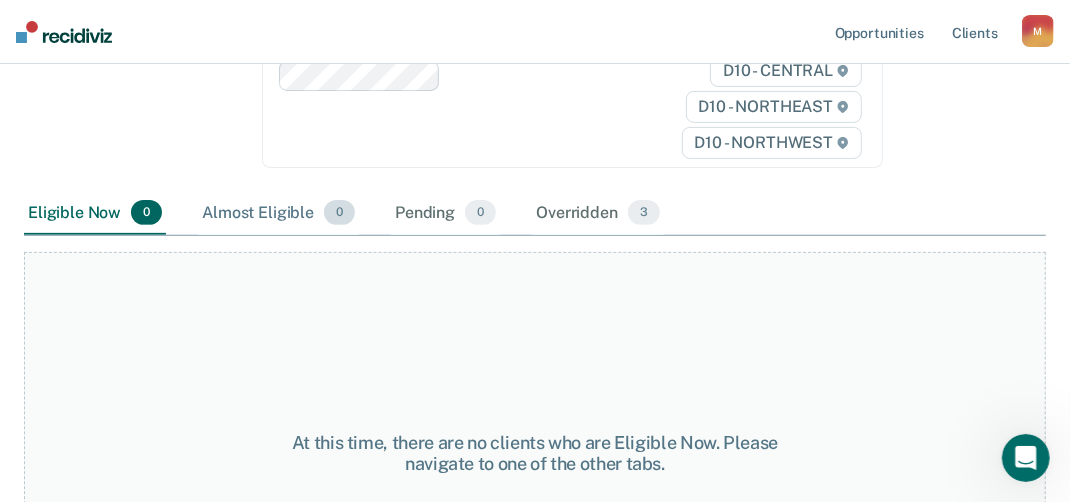 scroll, scrollTop: 300, scrollLeft: 0, axis: vertical 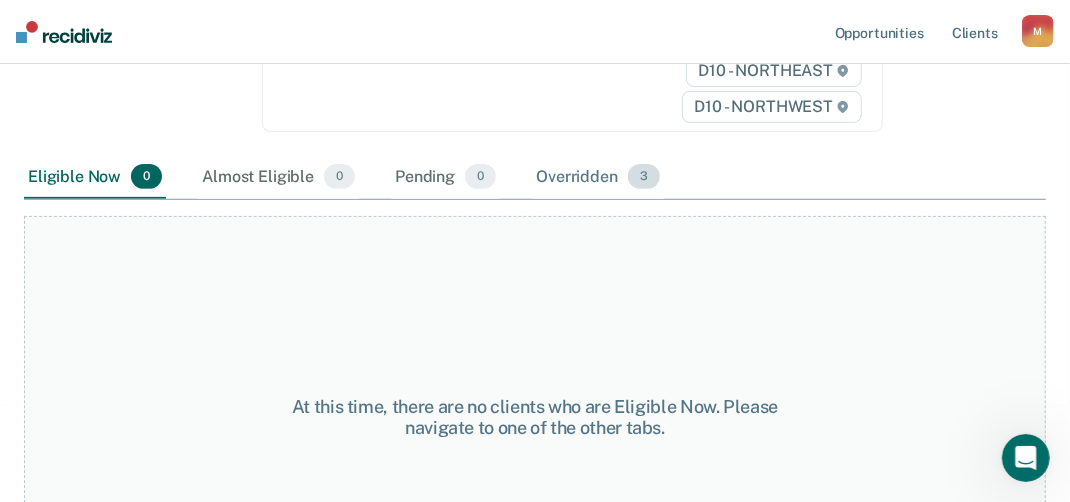 click on "Overridden 3" at bounding box center (598, 178) 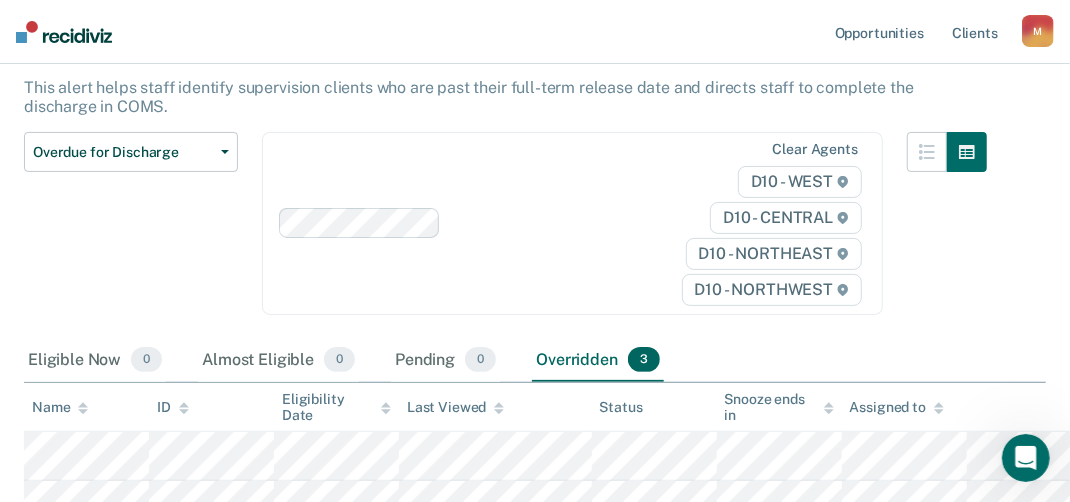 scroll, scrollTop: 0, scrollLeft: 0, axis: both 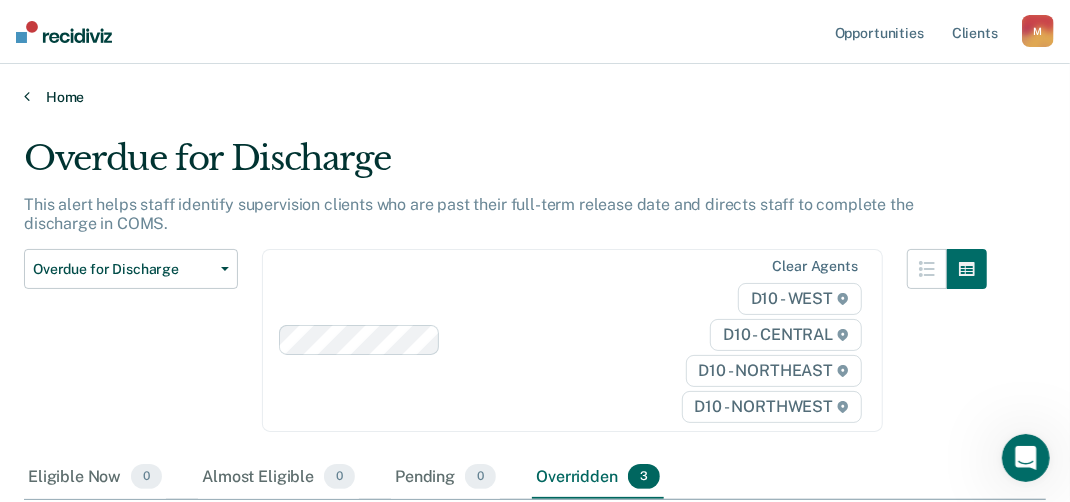 click on "Home" at bounding box center (535, 97) 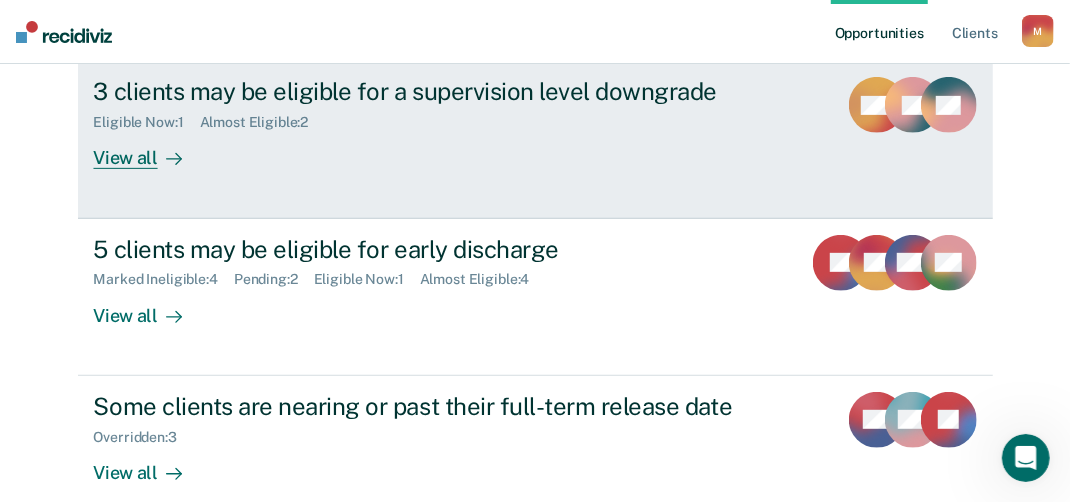 scroll, scrollTop: 400, scrollLeft: 0, axis: vertical 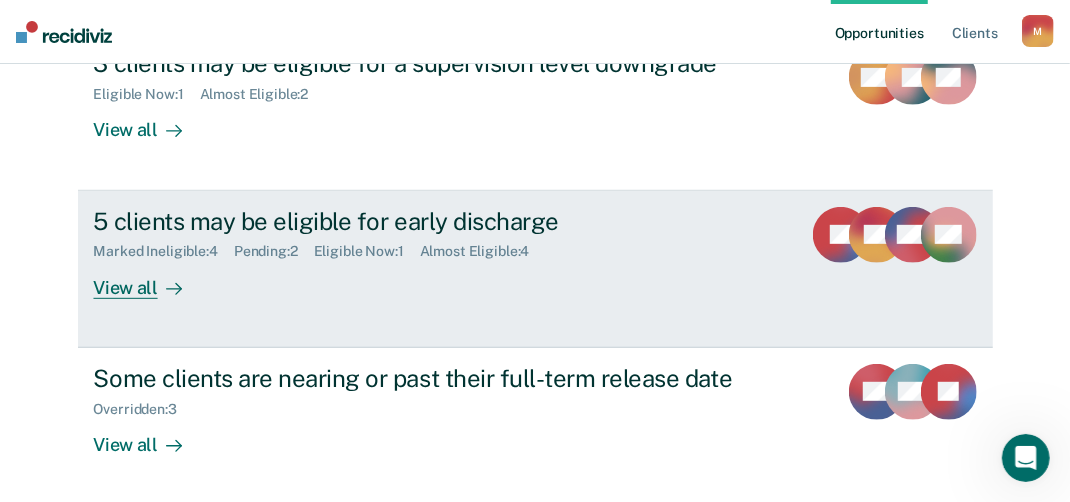 click on "View all" at bounding box center [150, 279] 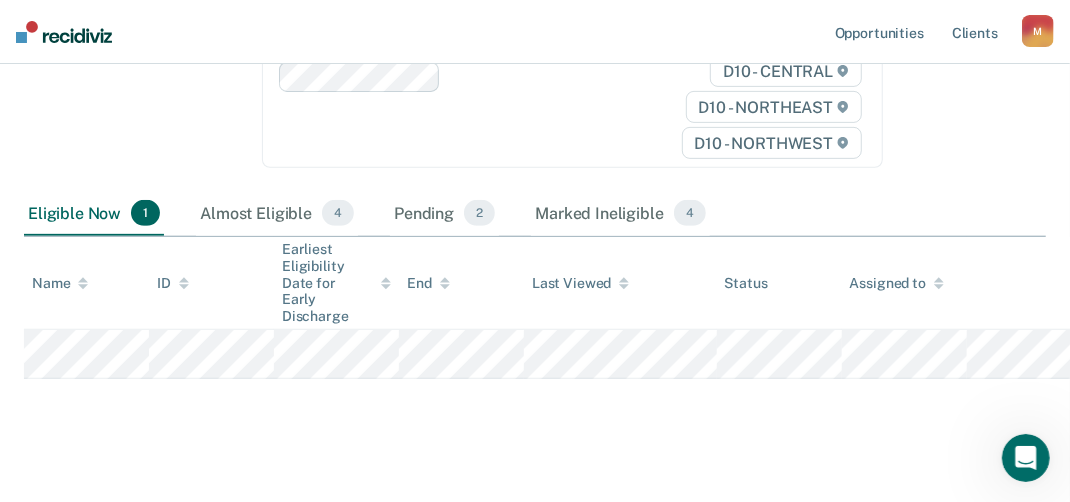 scroll, scrollTop: 322, scrollLeft: 0, axis: vertical 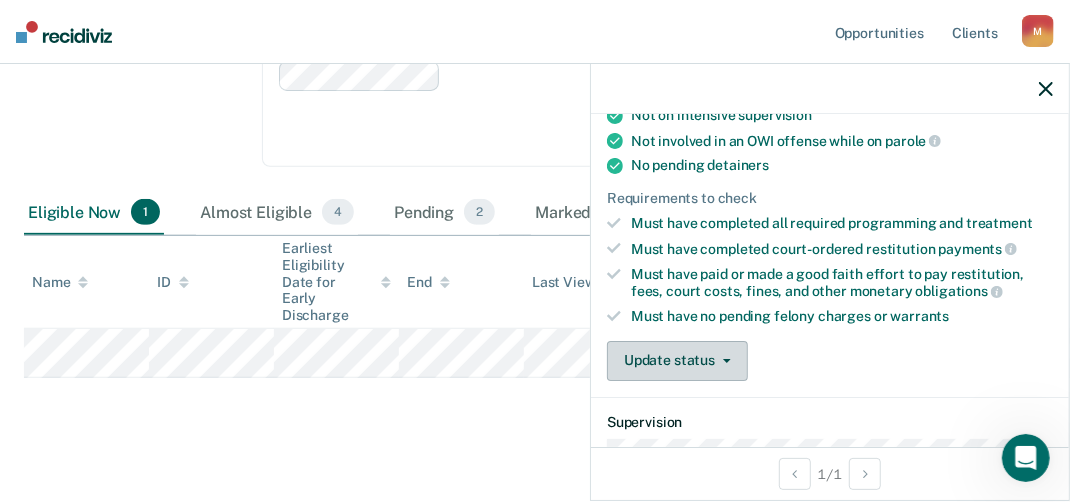 click on "Update status" at bounding box center (677, 361) 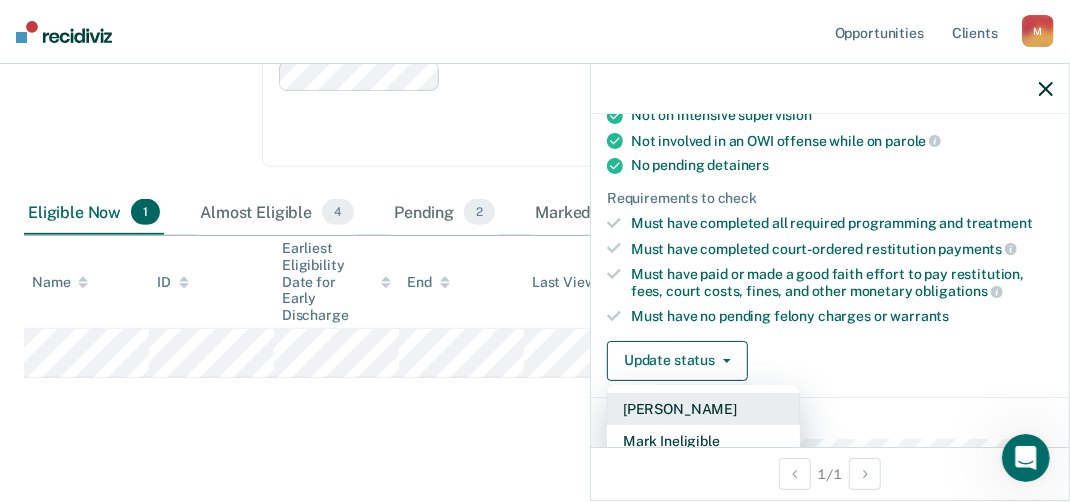 click on "[PERSON_NAME]" at bounding box center (703, 409) 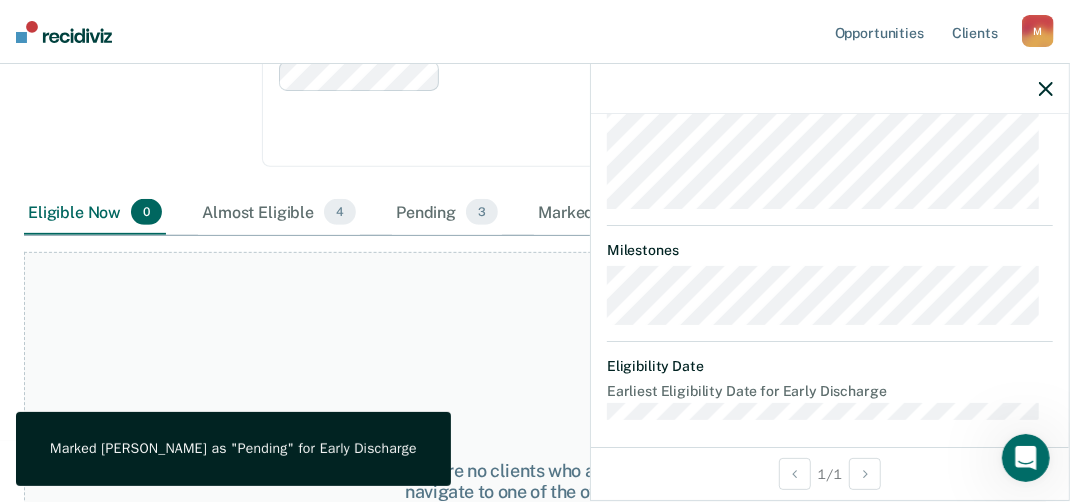 scroll, scrollTop: 903, scrollLeft: 0, axis: vertical 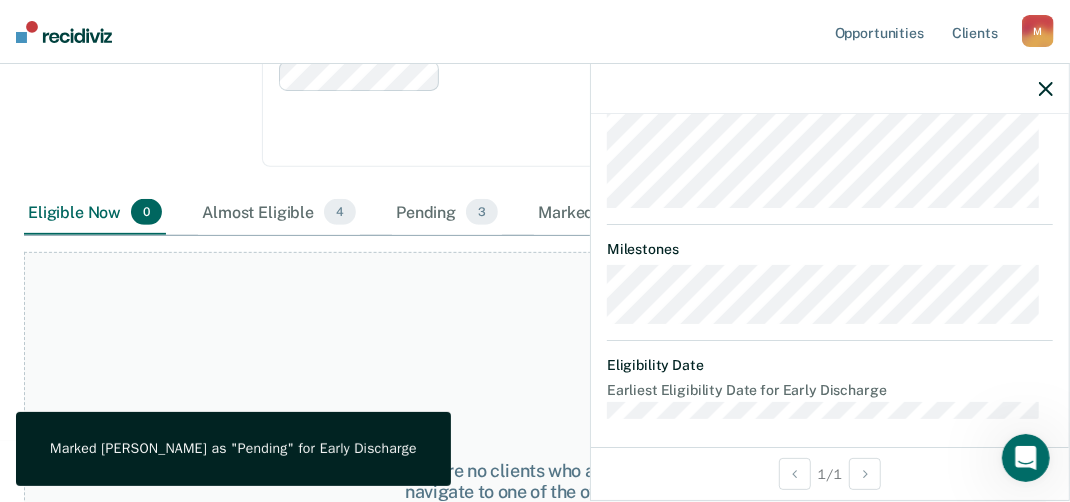 click 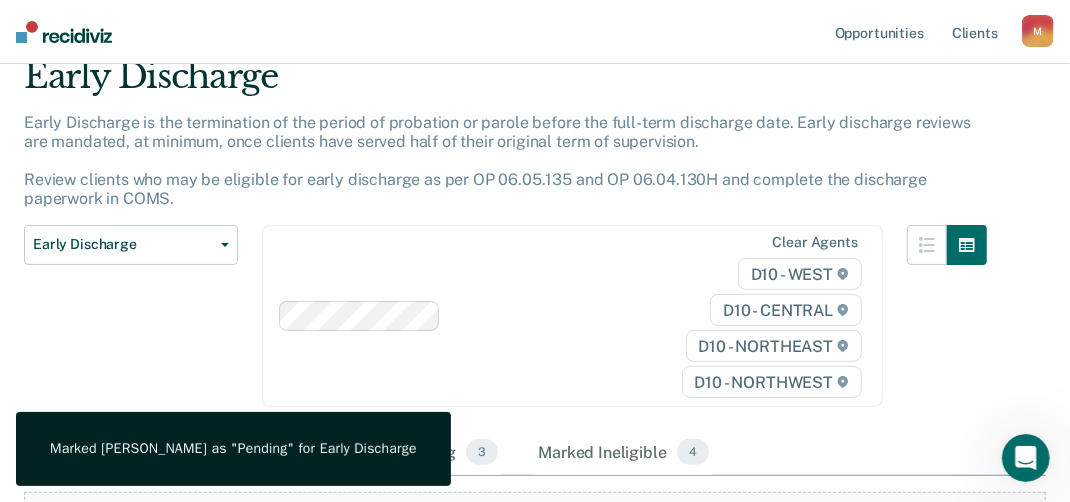 scroll, scrollTop: 0, scrollLeft: 0, axis: both 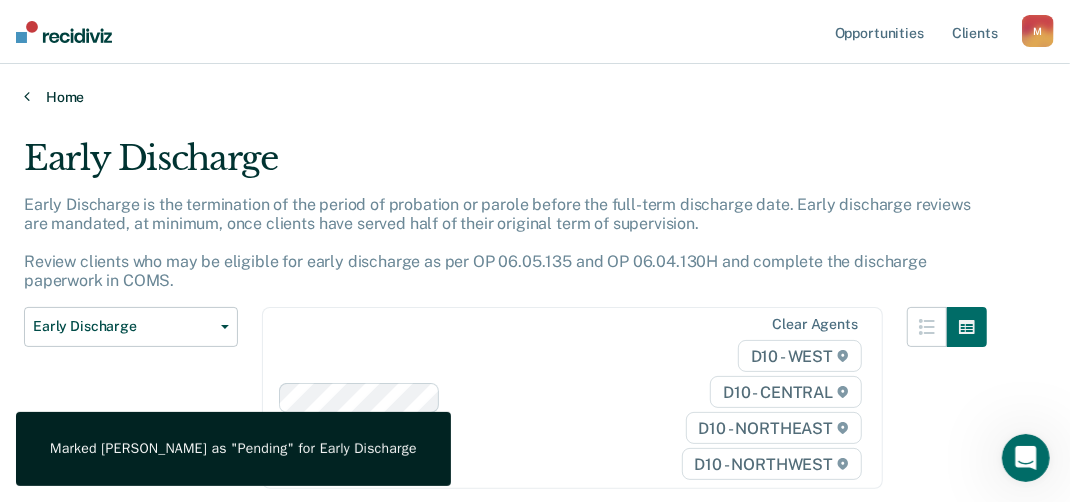 click at bounding box center (27, 96) 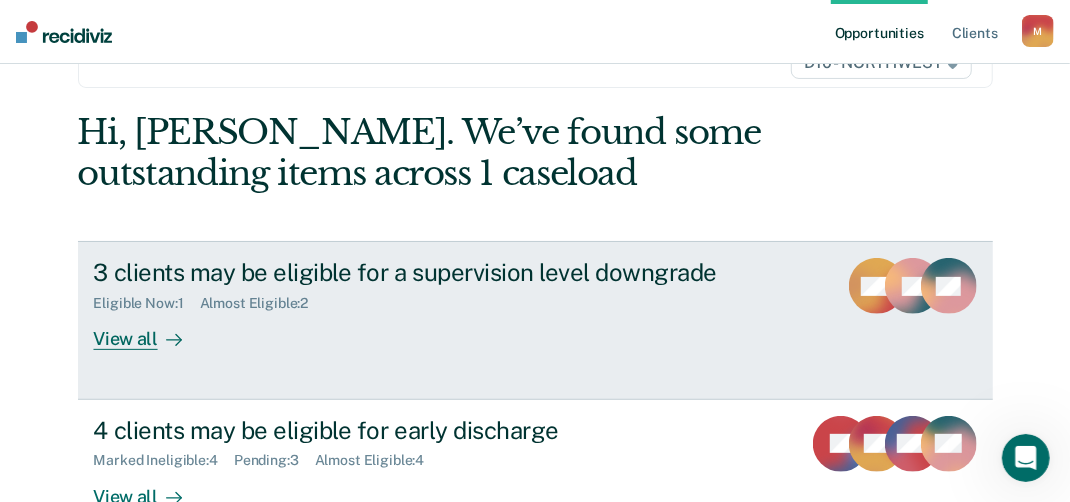 scroll, scrollTop: 200, scrollLeft: 0, axis: vertical 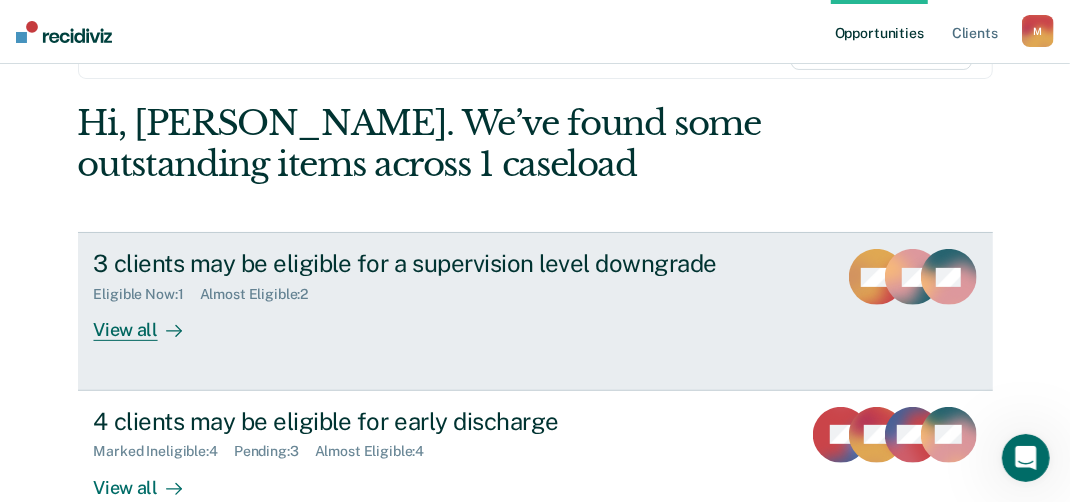 click on "3 clients may be eligible for a supervision level downgrade" at bounding box center [445, 263] 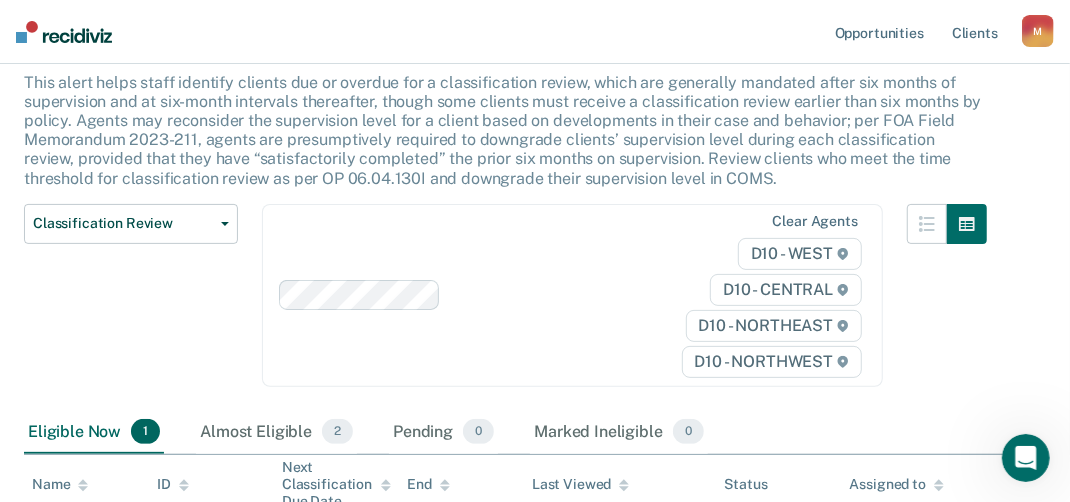 scroll, scrollTop: 324, scrollLeft: 0, axis: vertical 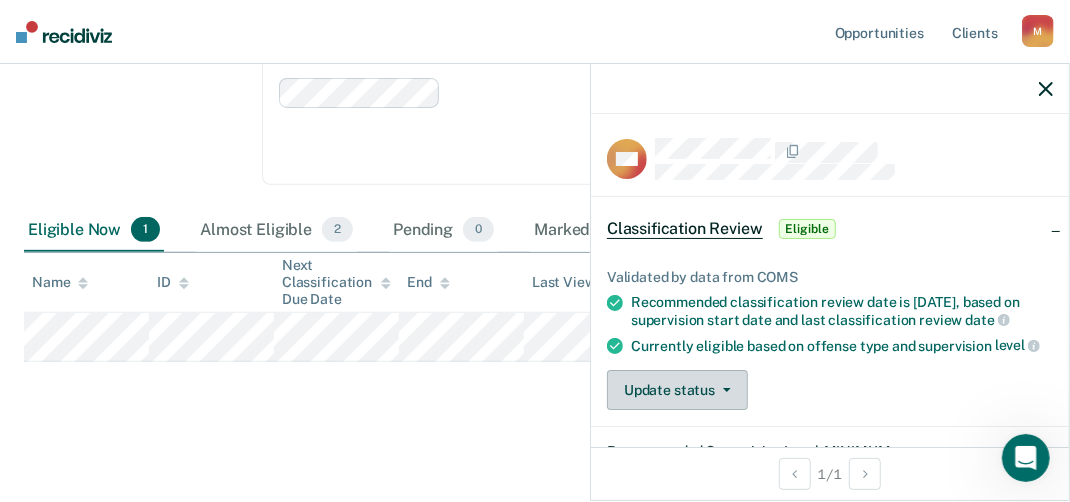click on "Update status" at bounding box center [677, 390] 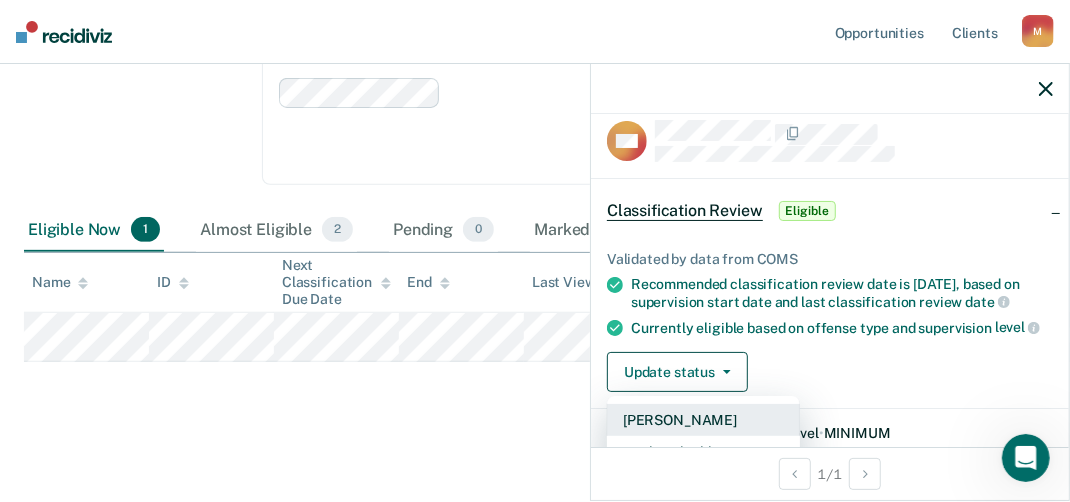click on "[PERSON_NAME]" at bounding box center [703, 420] 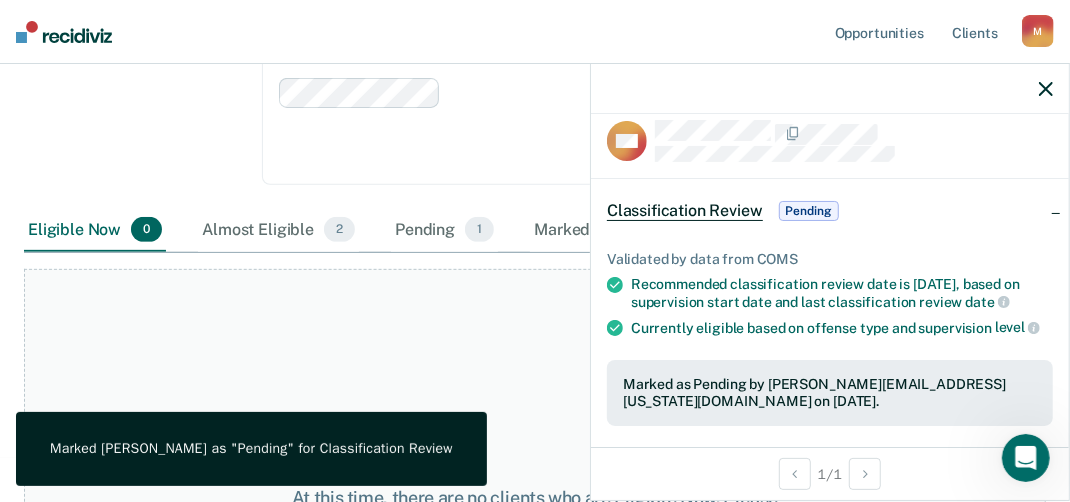 click 